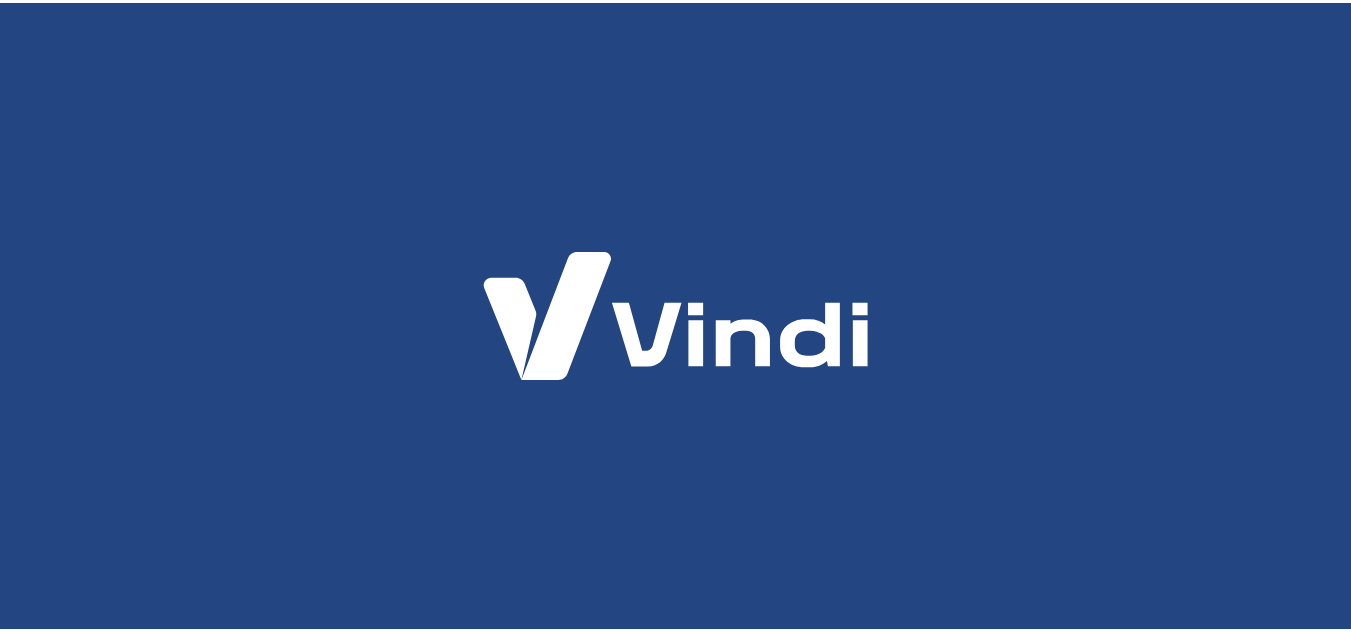 scroll, scrollTop: 0, scrollLeft: 0, axis: both 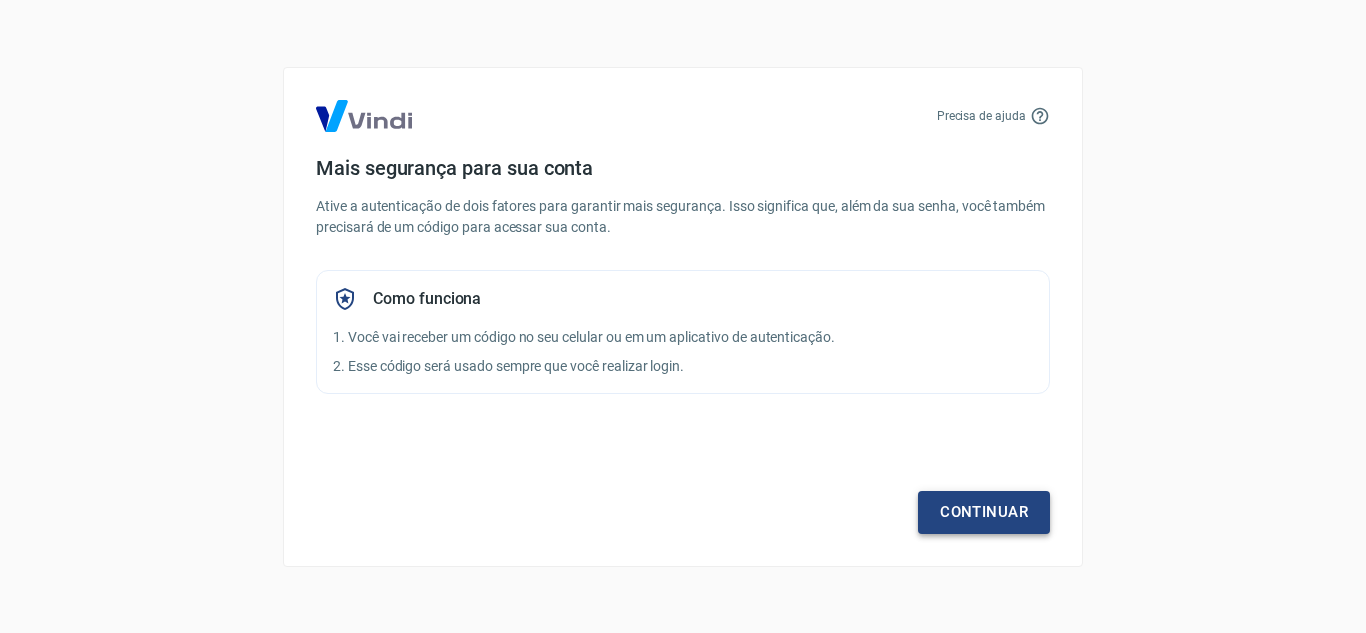 click on "Continuar" at bounding box center [984, 512] 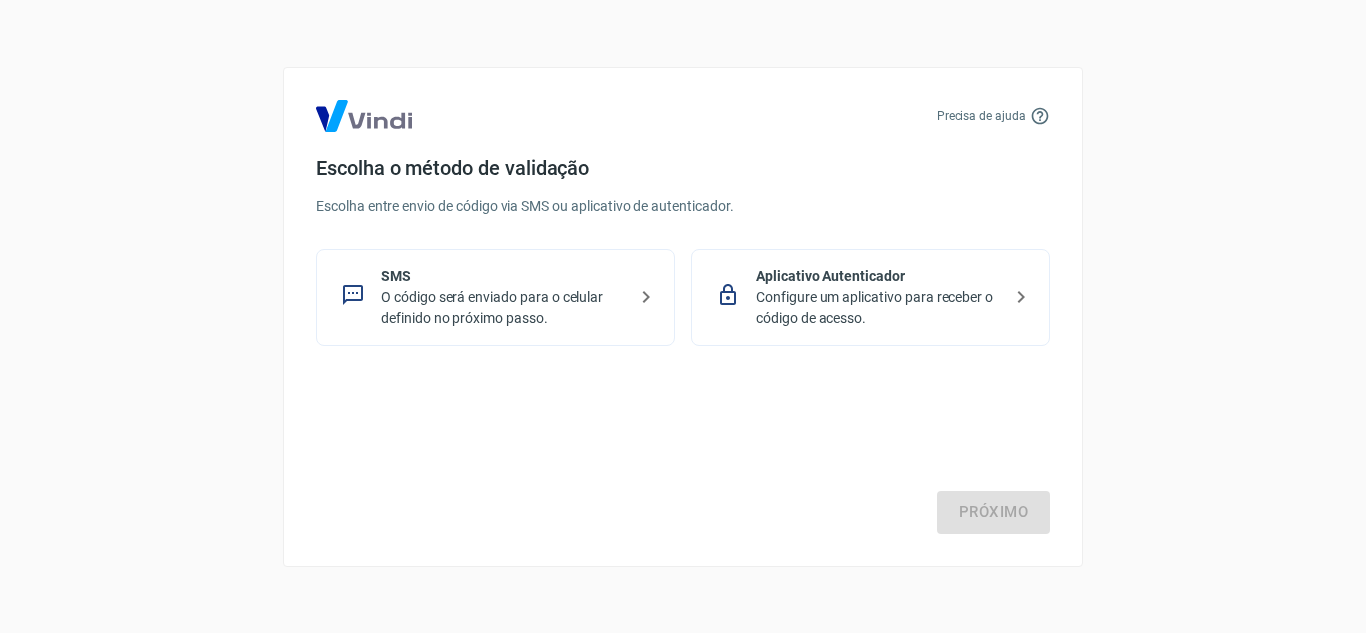 click on "O código será enviado para o celular definido no próximo passo." at bounding box center [503, 308] 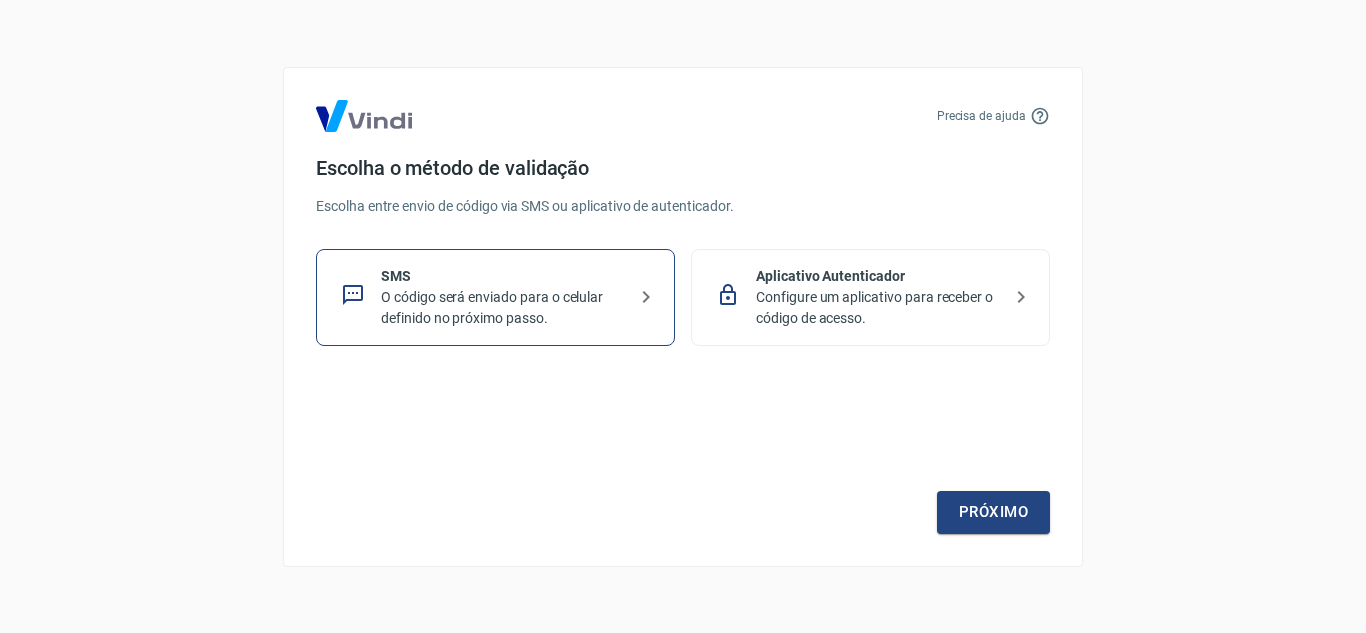 click on "Precisa de ajuda Escolha o método de validação Escolha entre envio de código via SMS ou aplicativo de autenticador. SMS O código será enviado para o celular definido no próximo passo. Aplicativo Autenticador Configure um aplicativo para receber o código de acesso. Próximo" at bounding box center [683, 317] 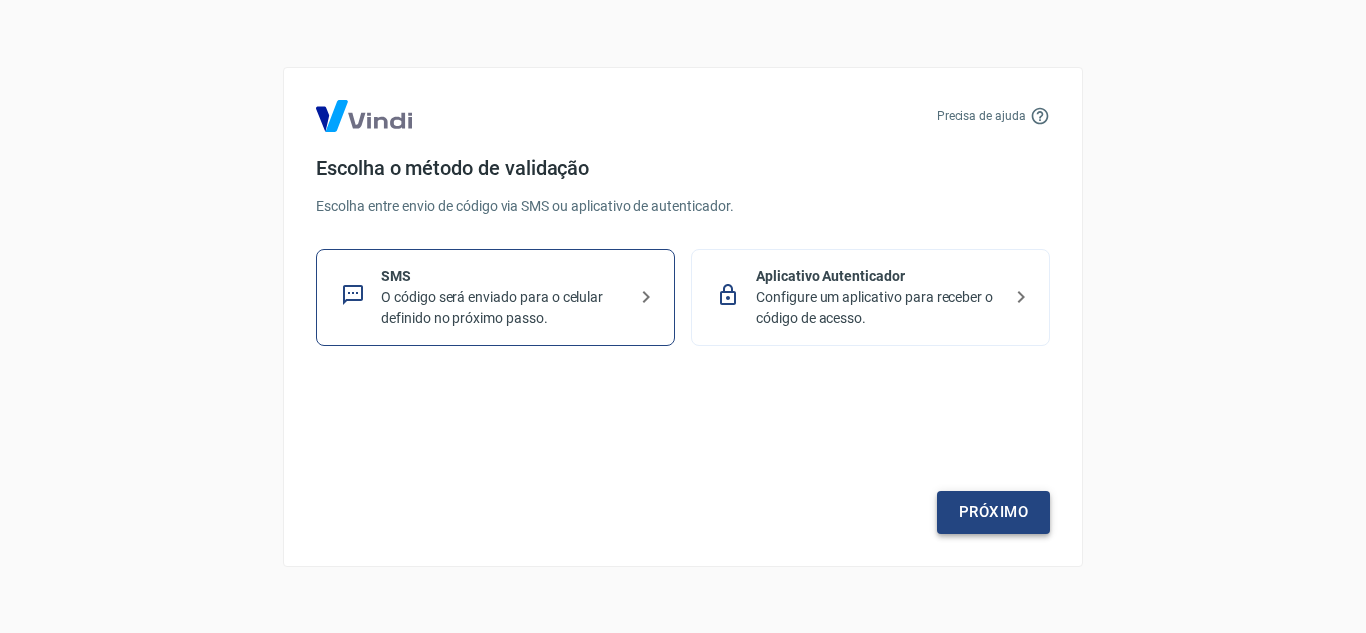 click on "Próximo" at bounding box center [993, 512] 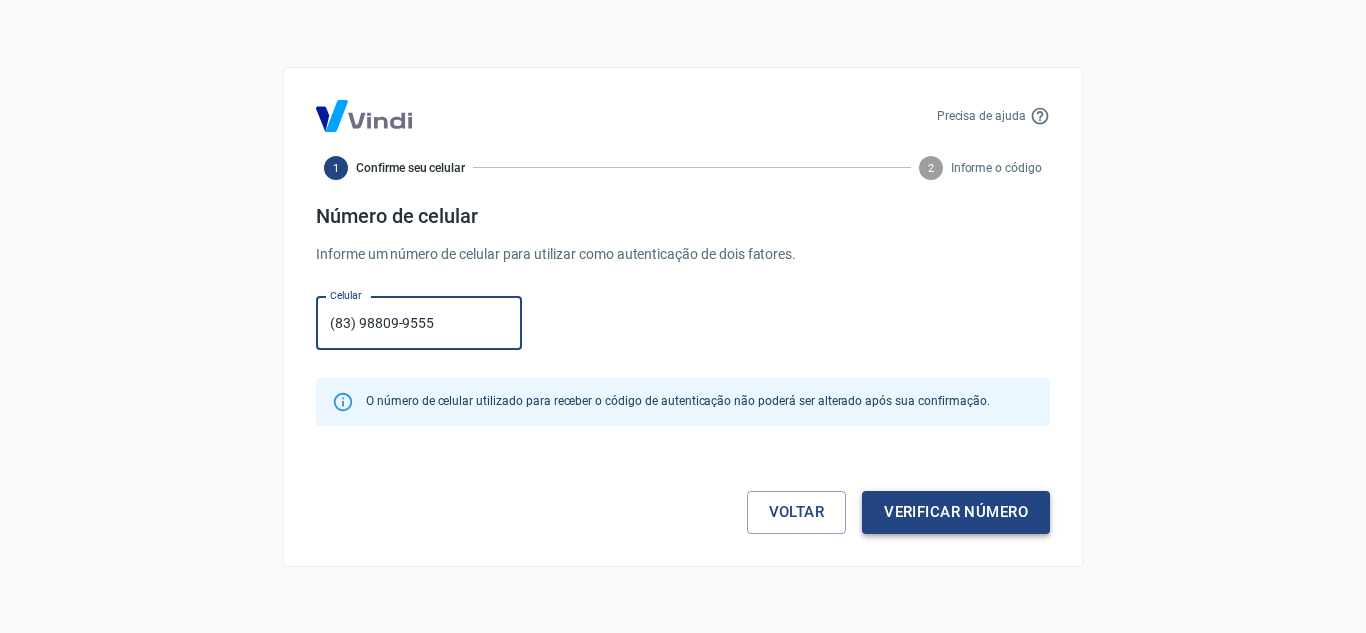 type on "(83) 98809-9555" 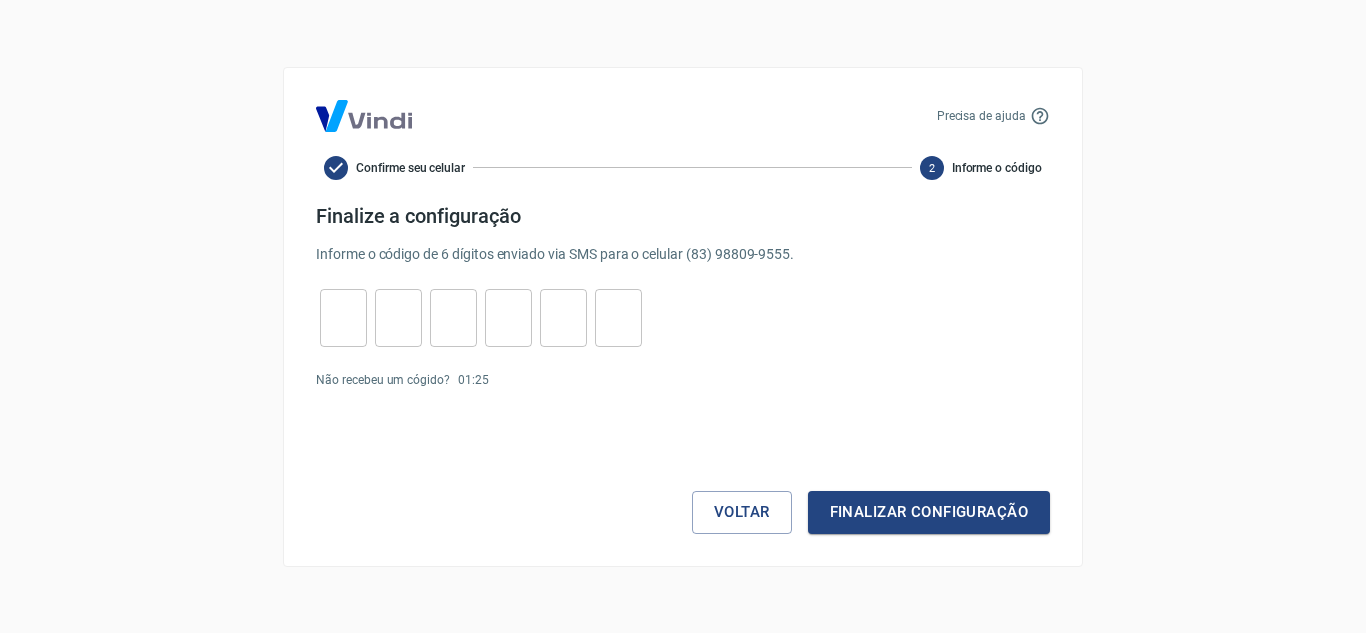 click on "​ ​ ​ ​ ​ ​" at bounding box center (481, 318) 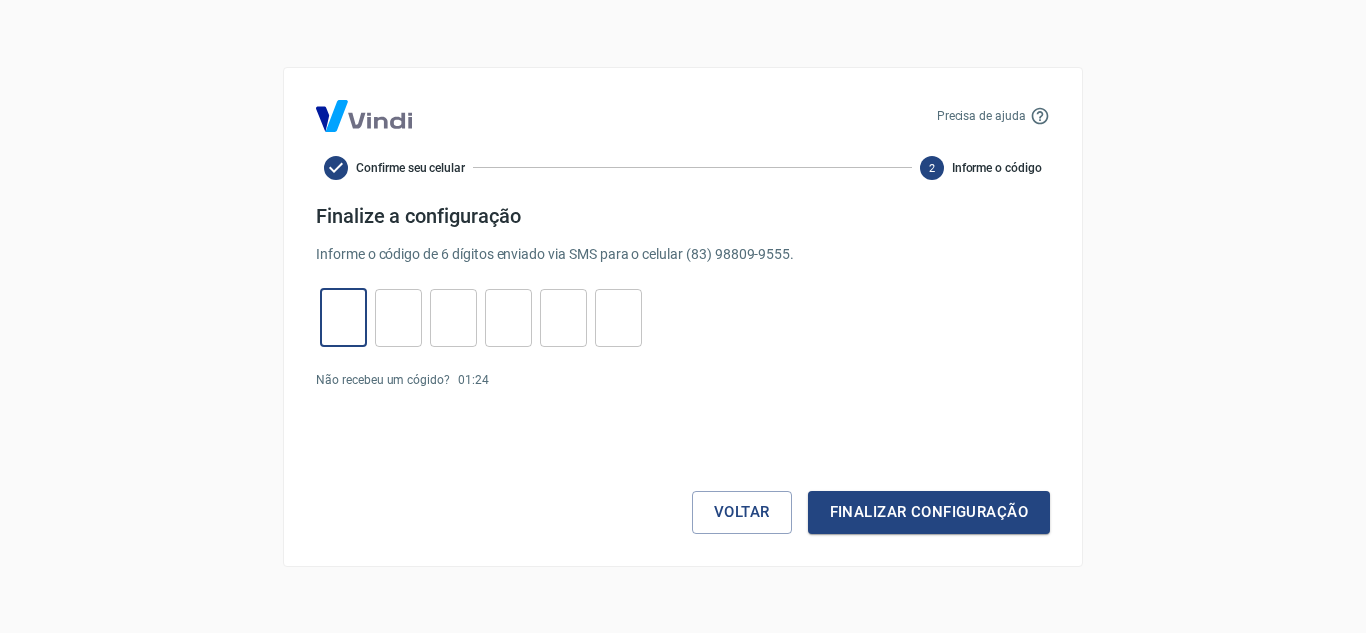 type on "3" 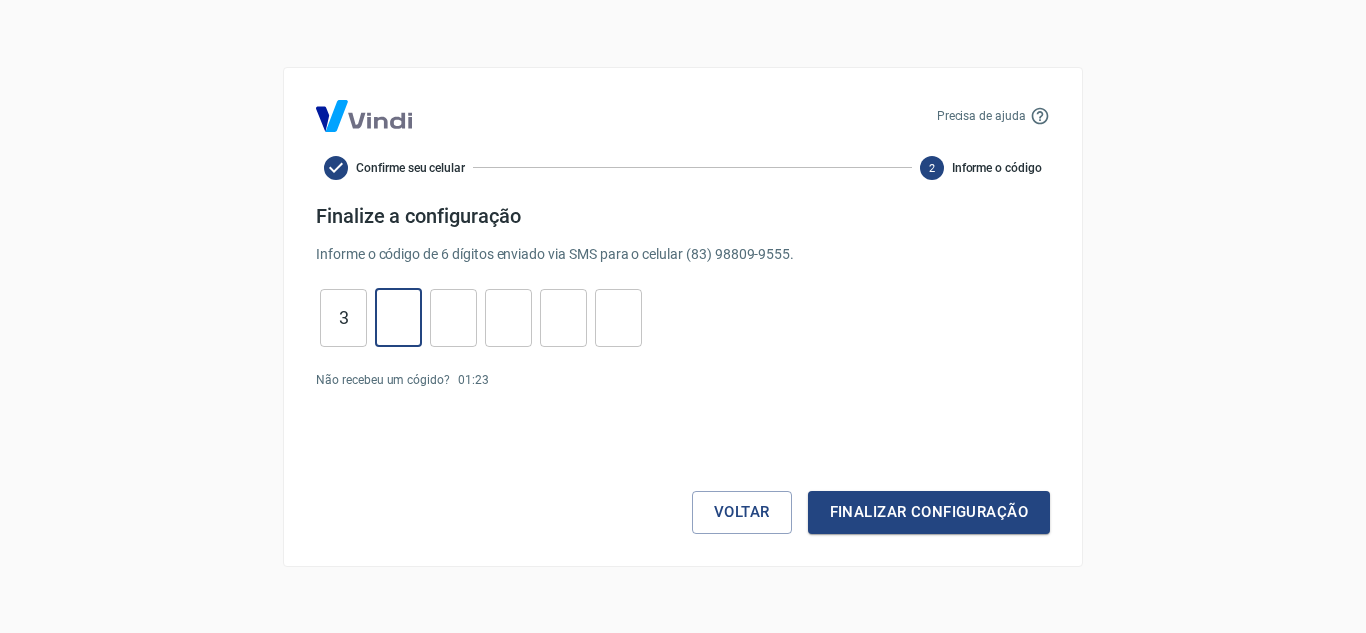 type on "5" 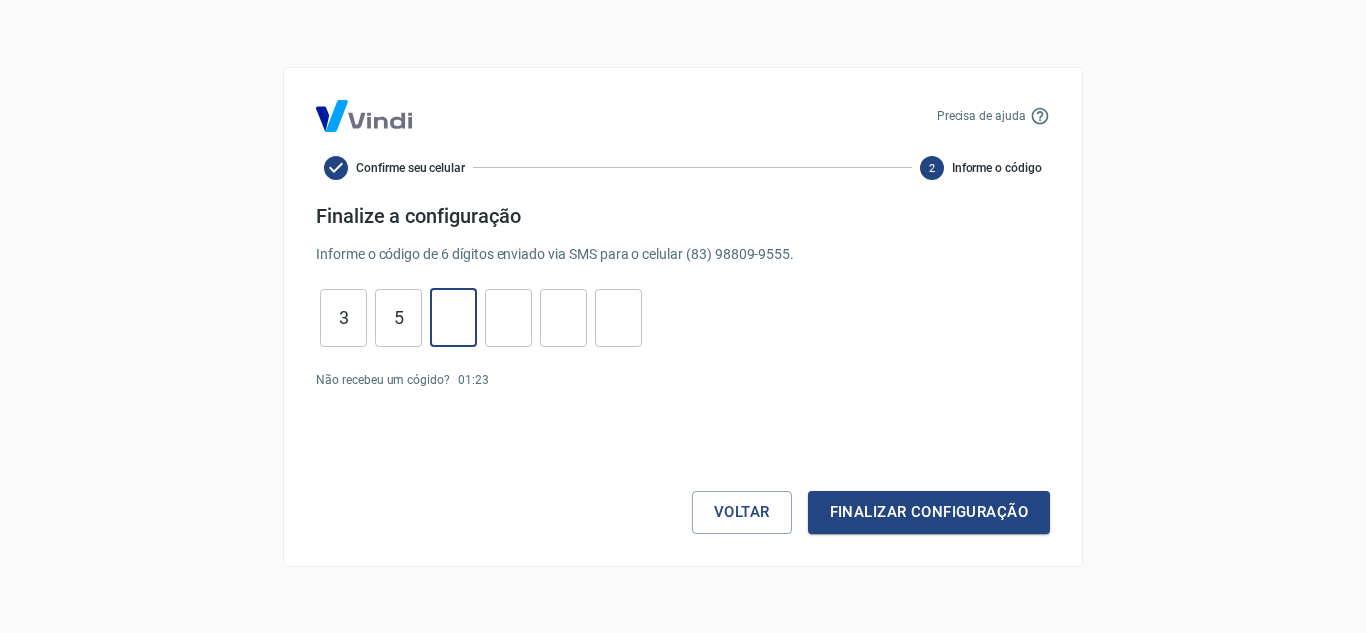 type on "0" 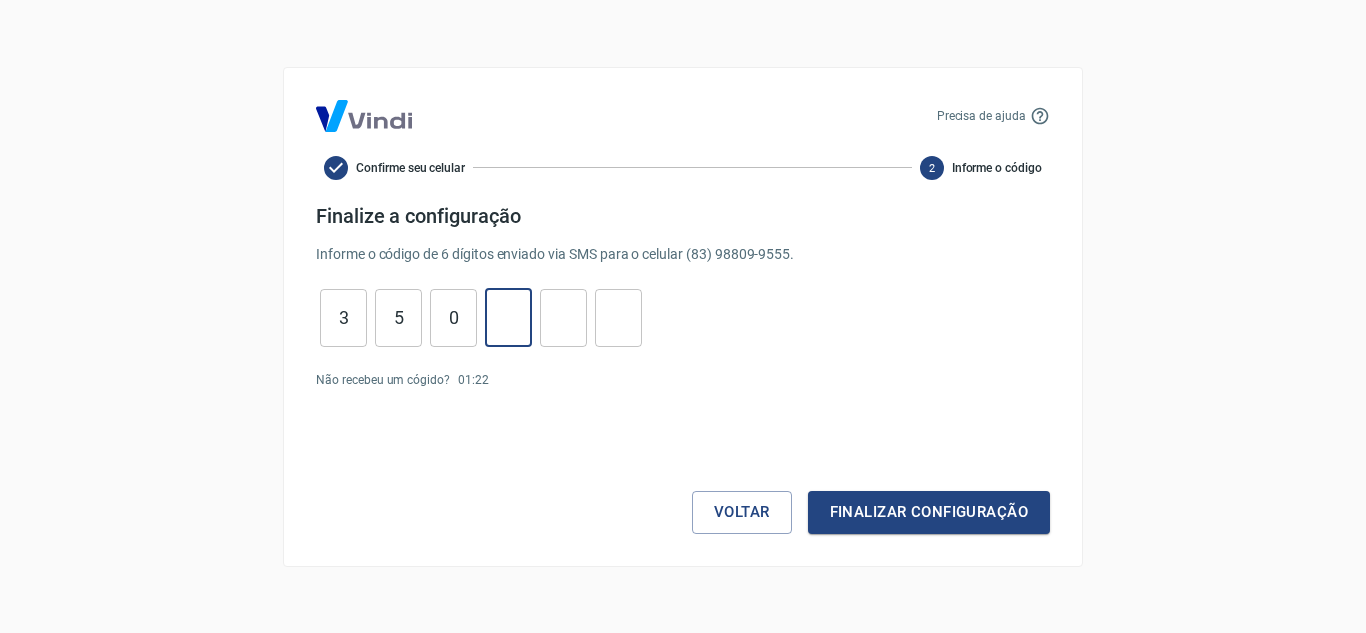 type on "2" 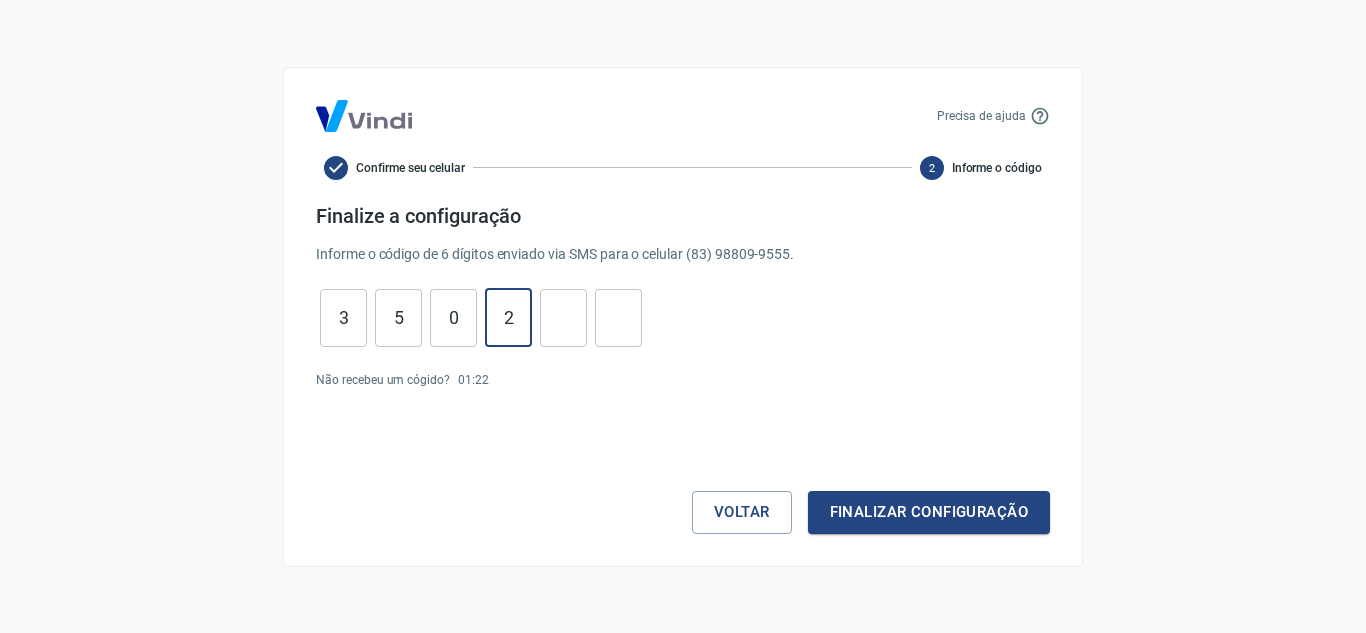type on "1" 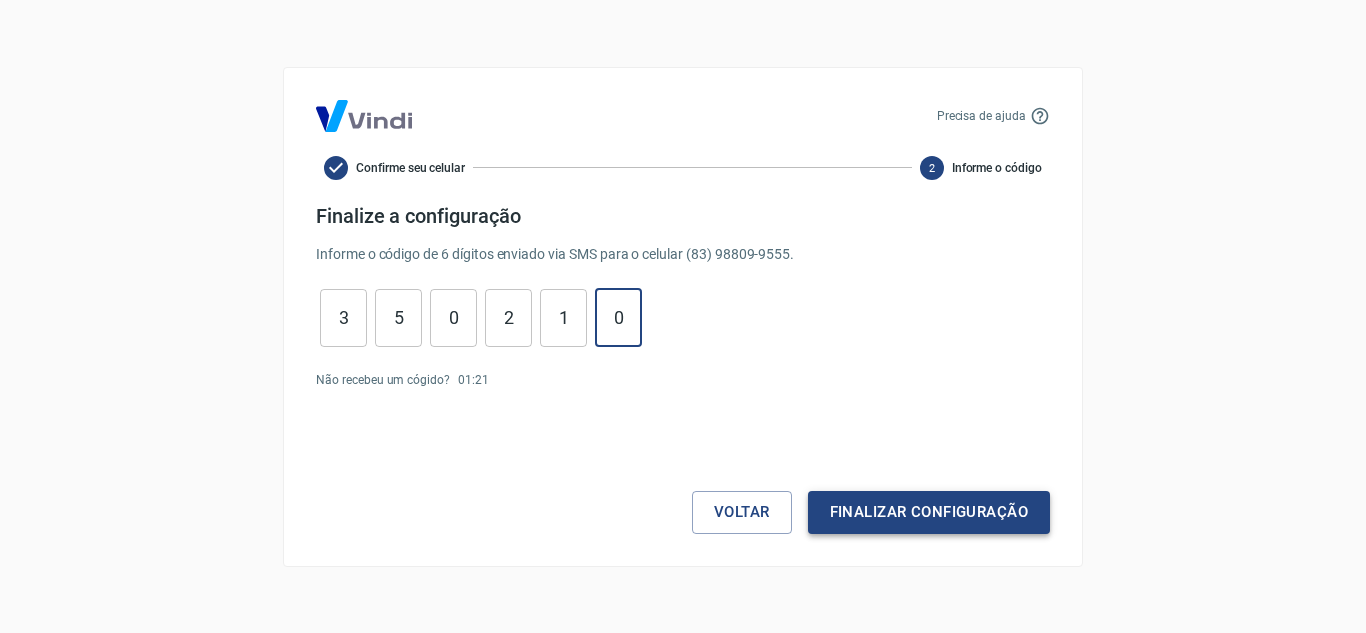type on "0" 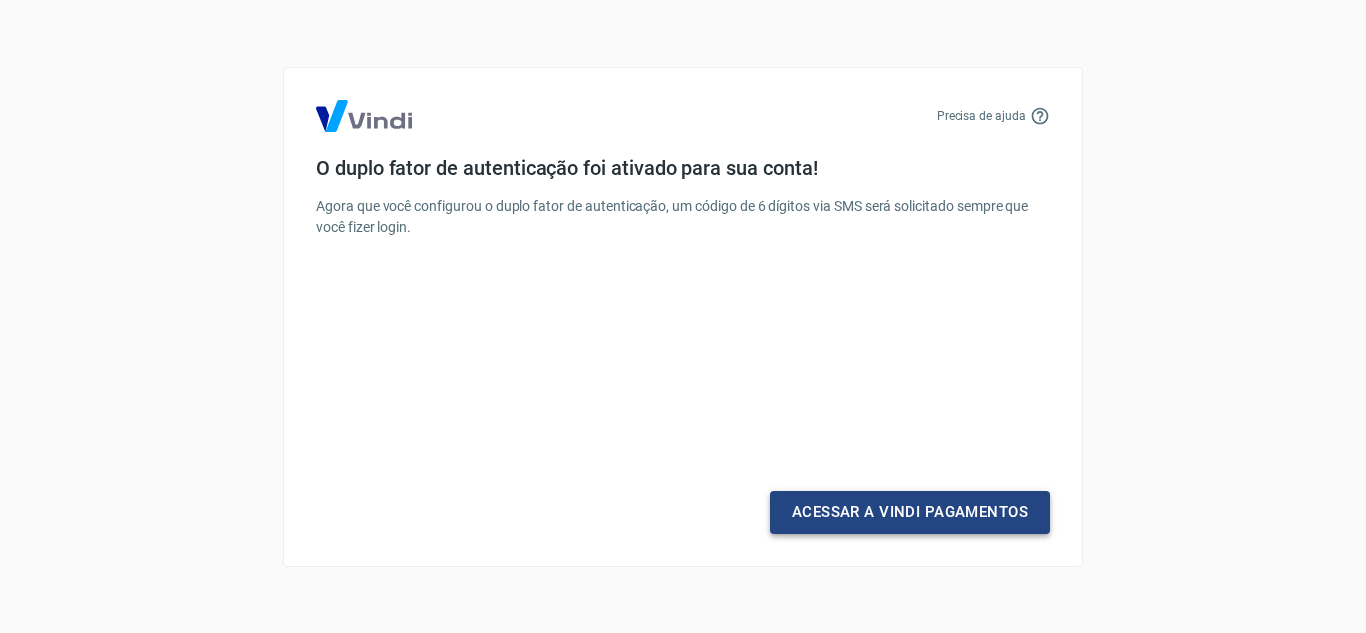 click on "Acessar a Vindi Pagamentos" at bounding box center [910, 512] 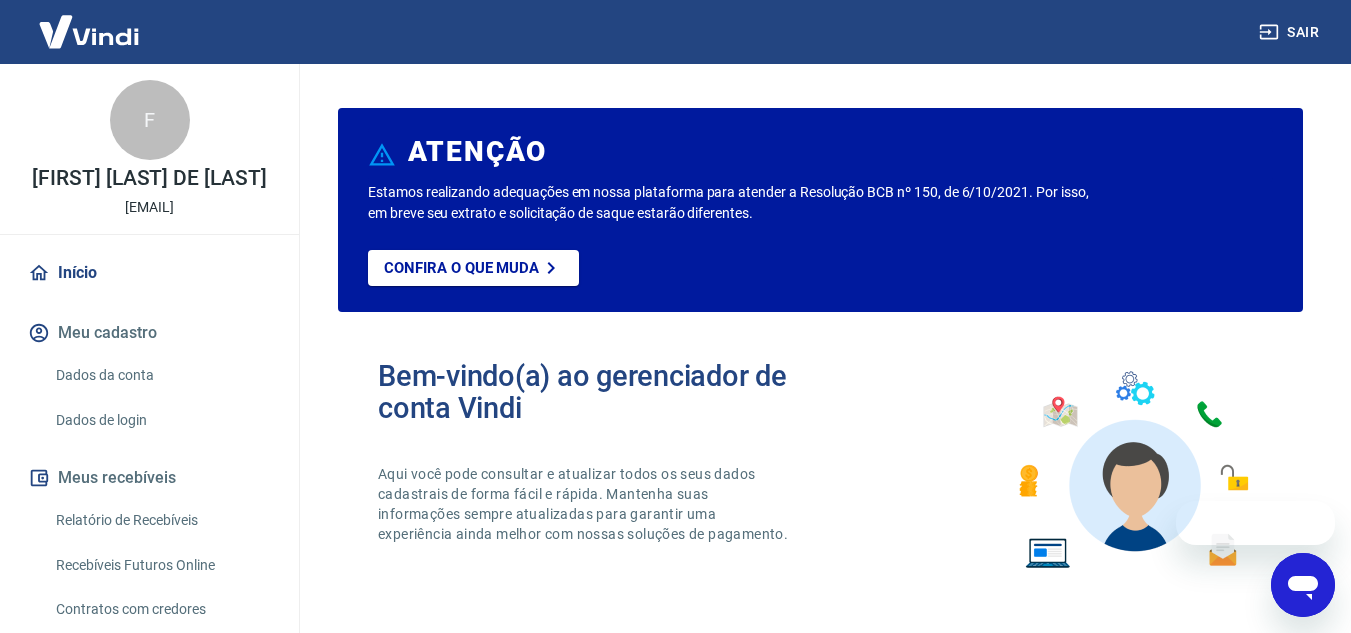 scroll, scrollTop: 0, scrollLeft: 0, axis: both 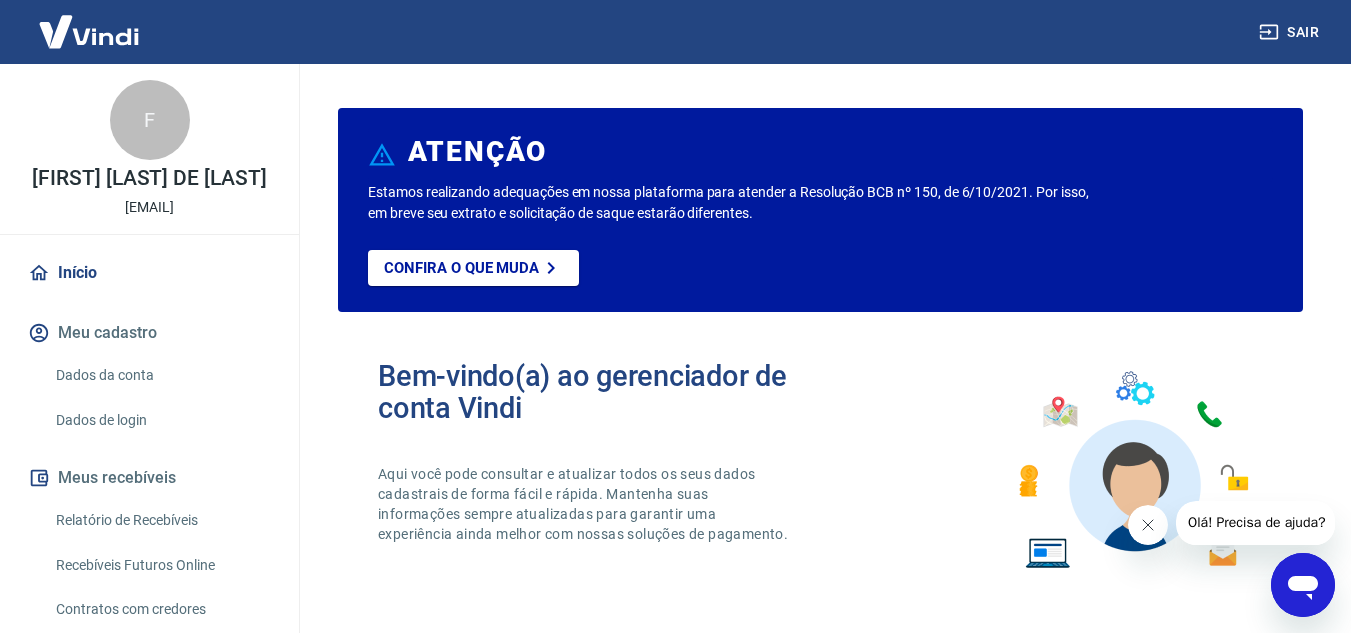 drag, startPoint x: 1350, startPoint y: 143, endPoint x: 1346, endPoint y: 162, distance: 19.416489 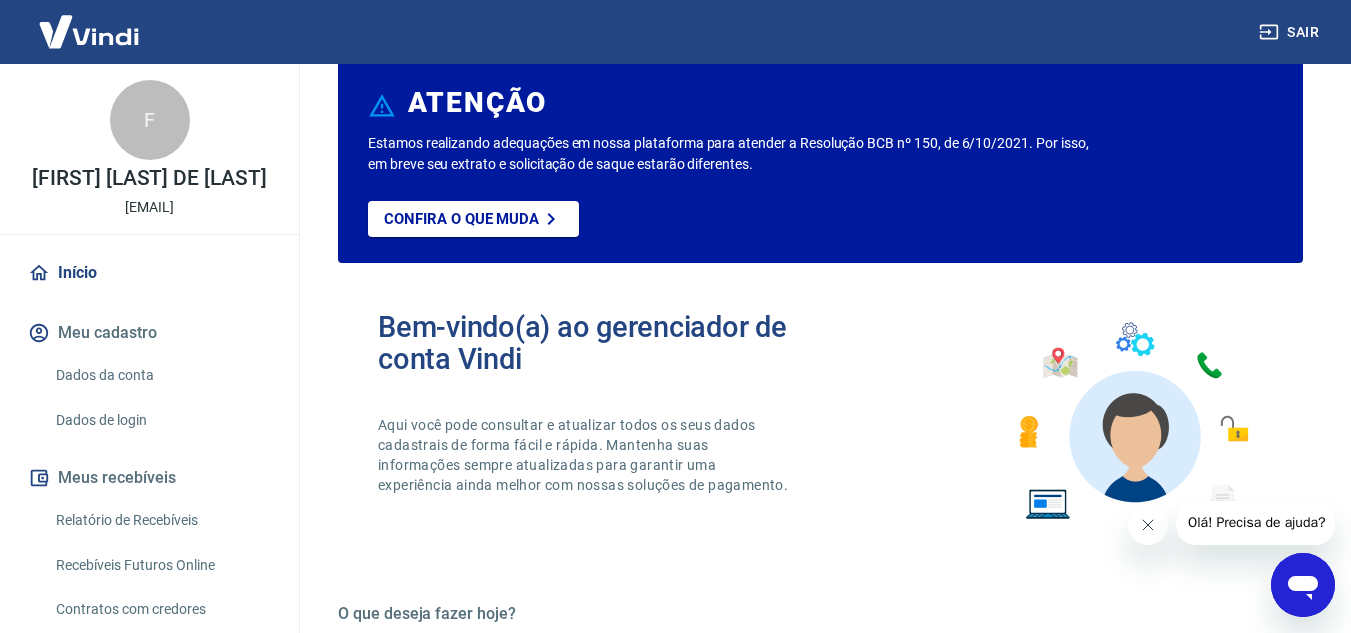 scroll, scrollTop: 59, scrollLeft: 0, axis: vertical 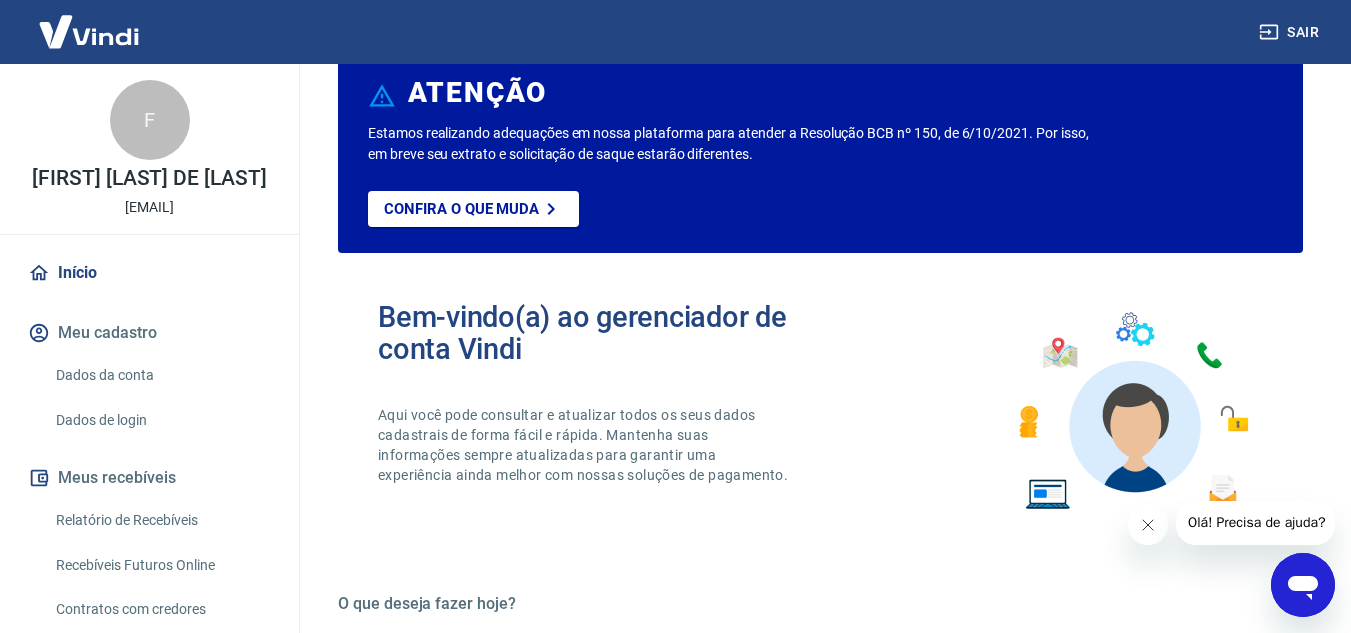 click on "Dados da conta" at bounding box center [161, 375] 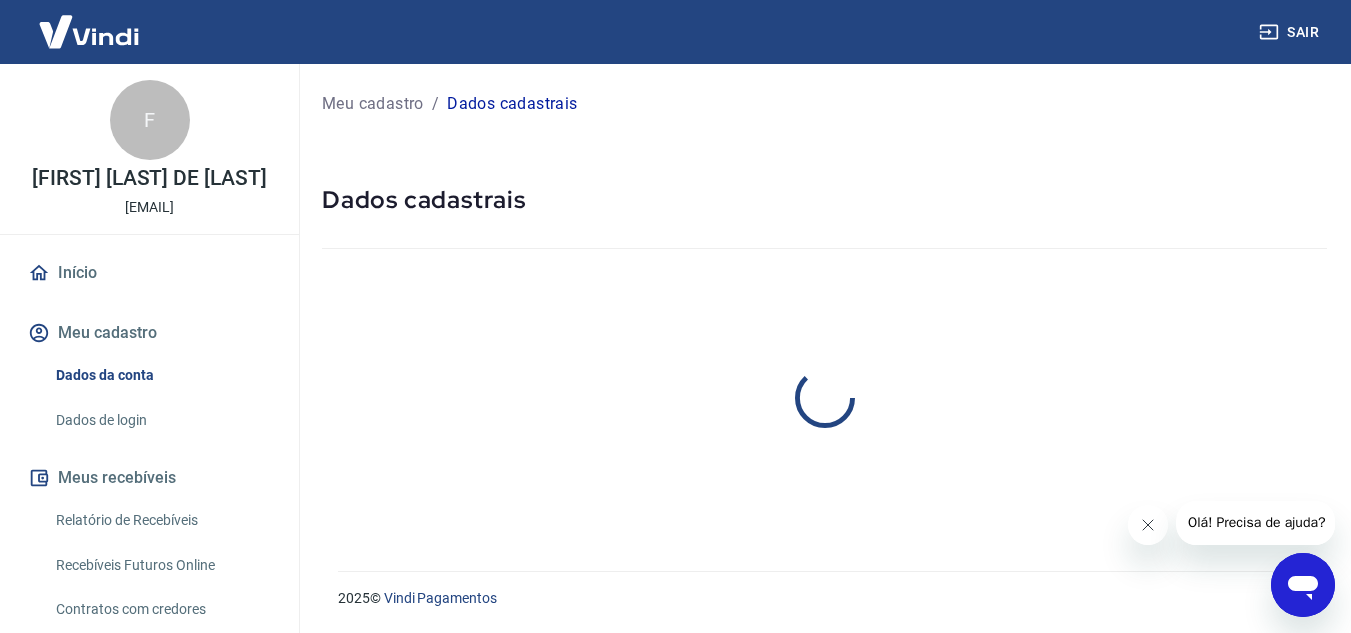 scroll, scrollTop: 0, scrollLeft: 0, axis: both 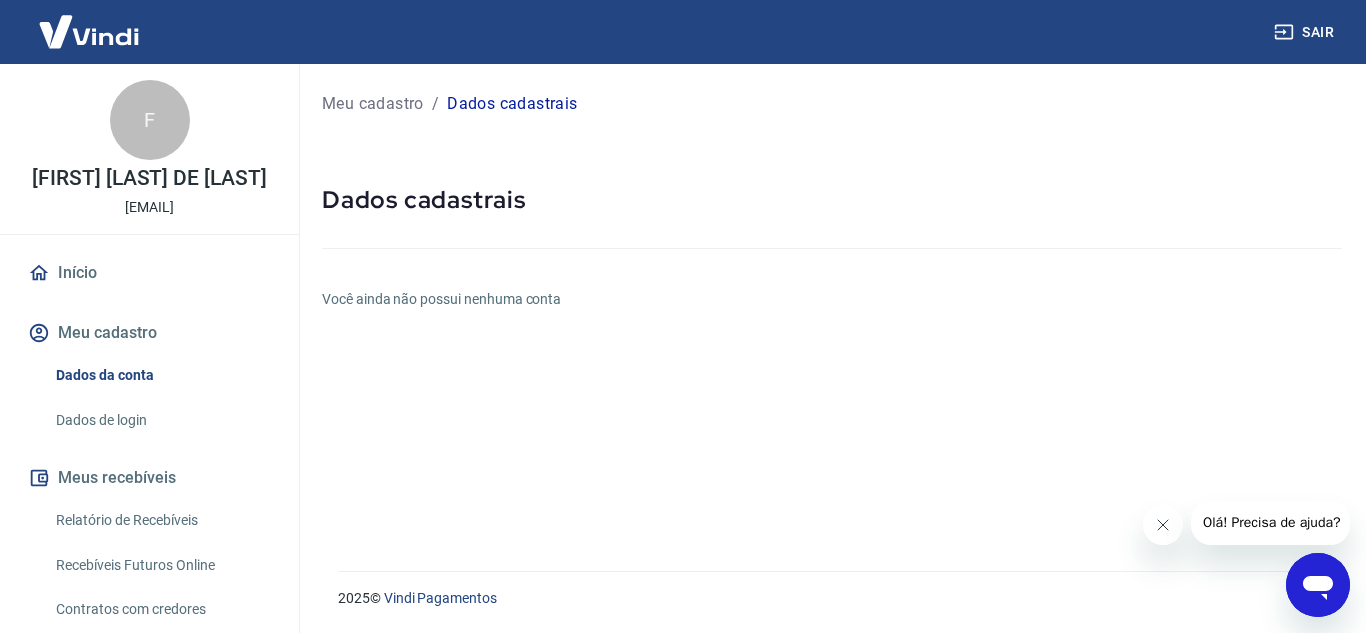 click on "Meu cadastro" at bounding box center (373, 104) 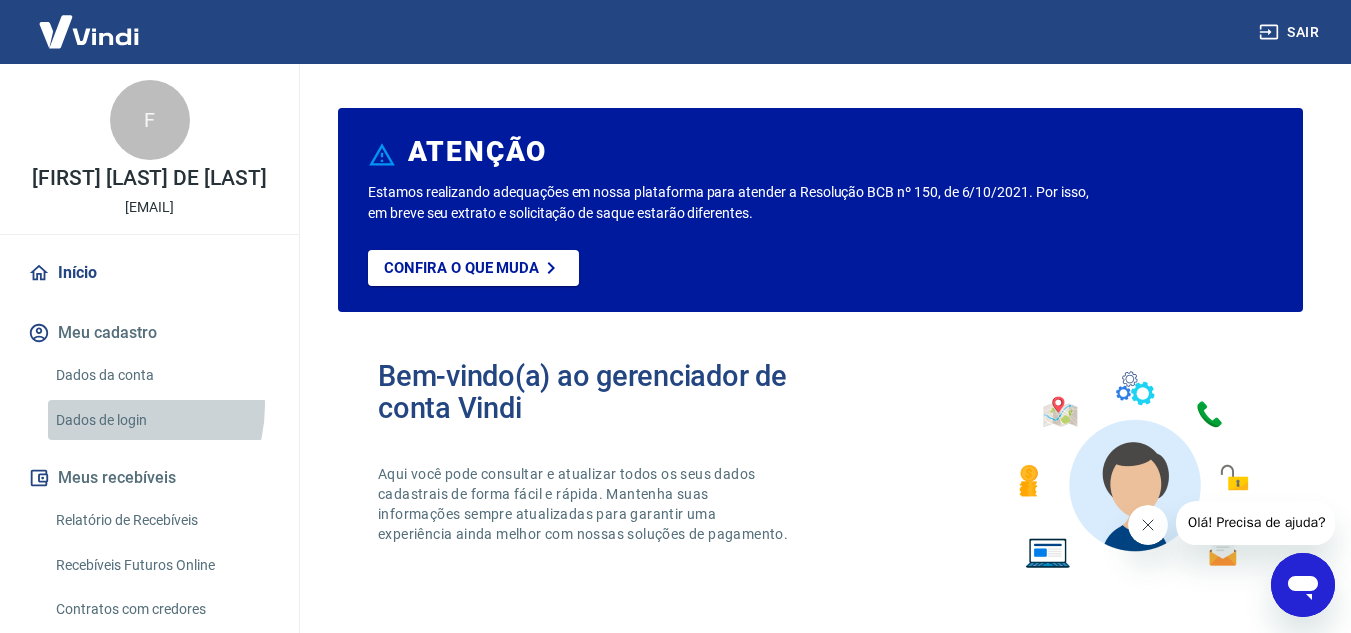 click on "Dados de login" at bounding box center [161, 420] 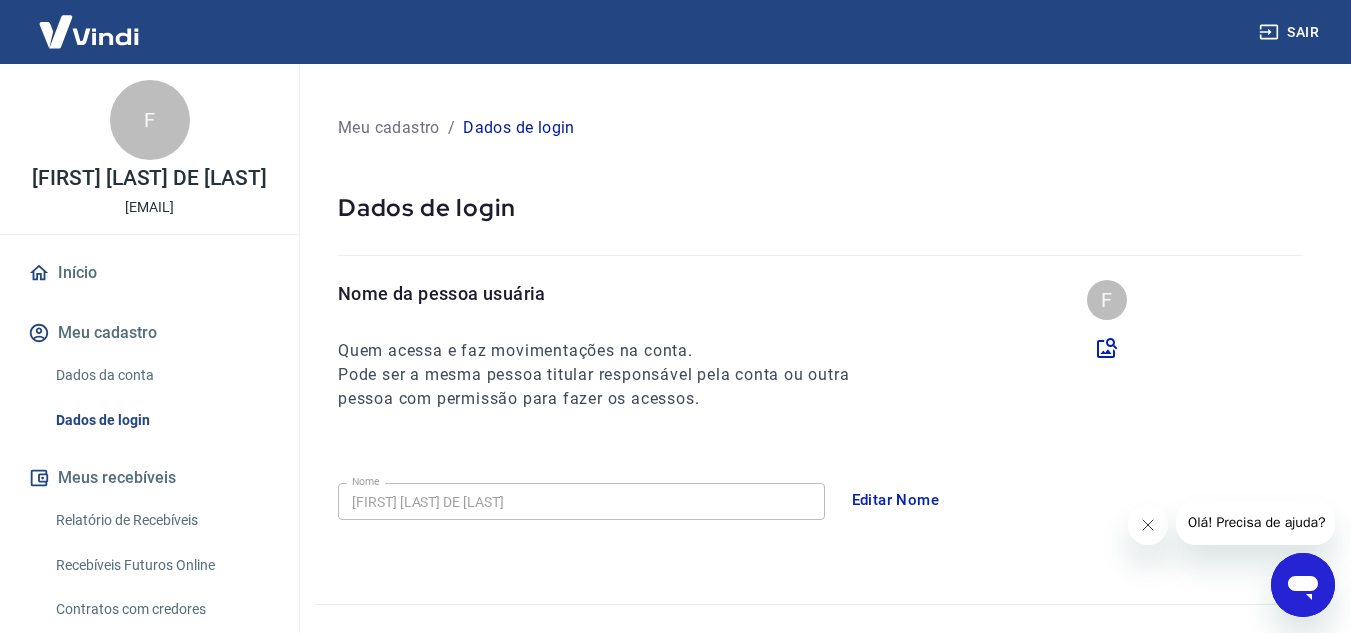 drag, startPoint x: 282, startPoint y: 369, endPoint x: 293, endPoint y: 466, distance: 97.62172 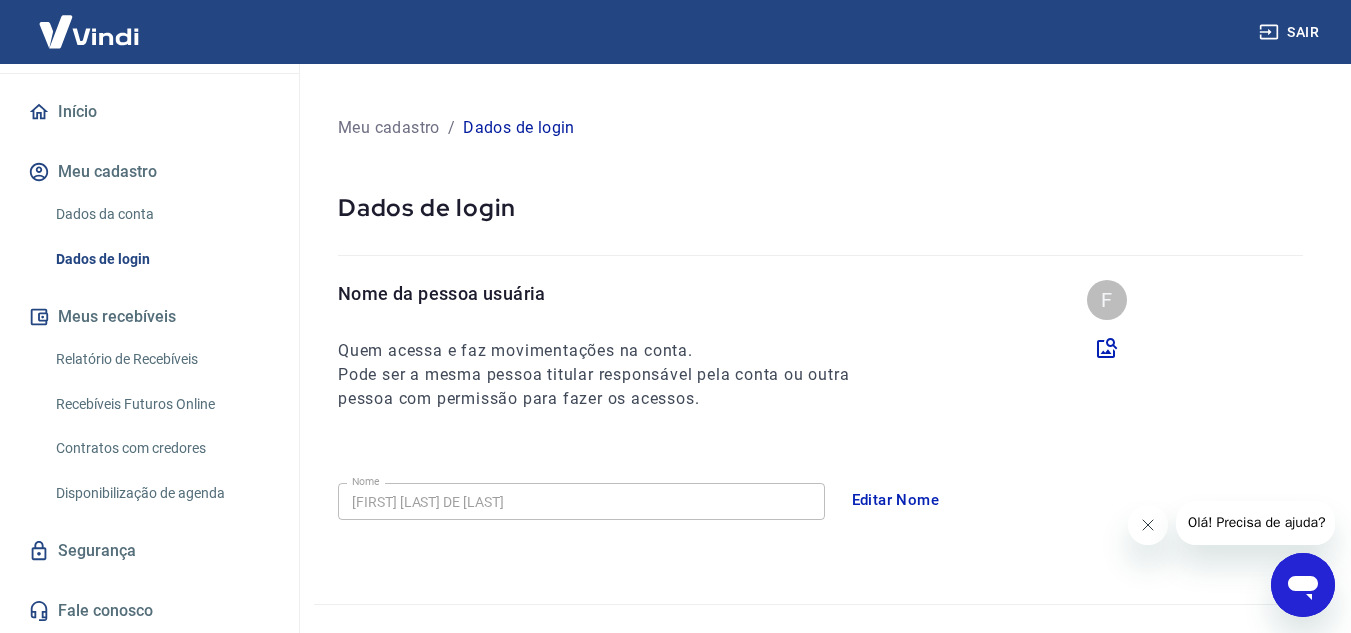 scroll, scrollTop: 182, scrollLeft: 0, axis: vertical 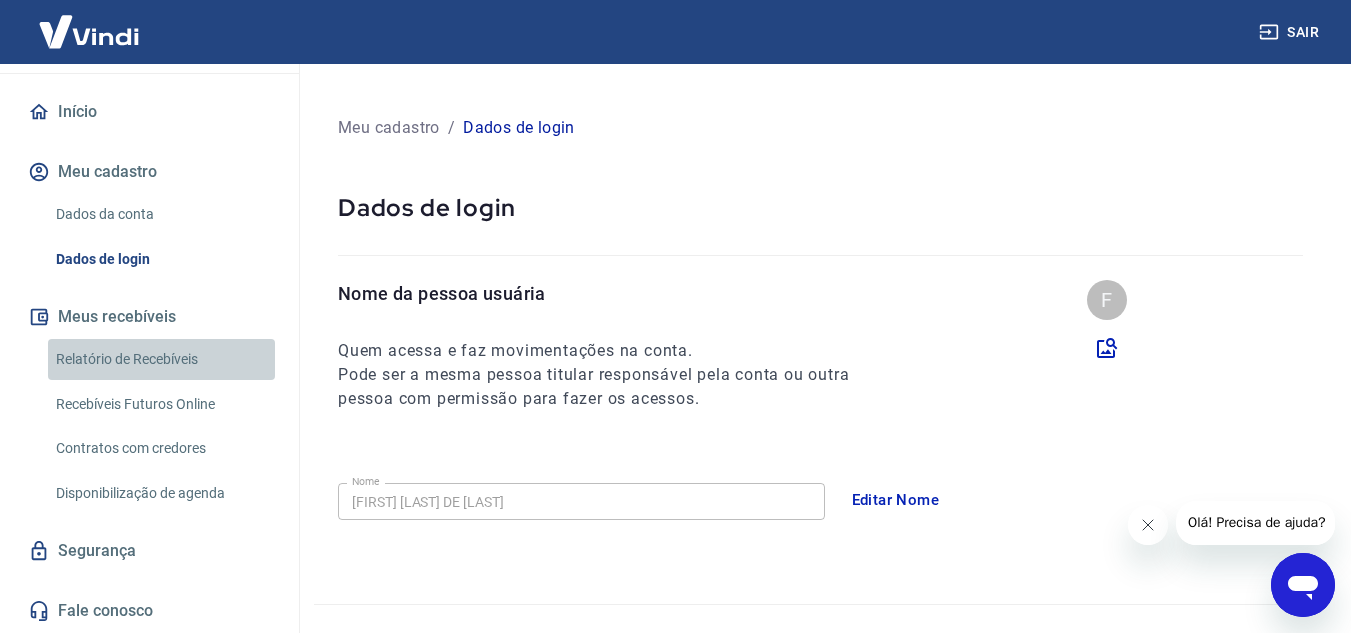 click on "Relatório de Recebíveis" at bounding box center (161, 359) 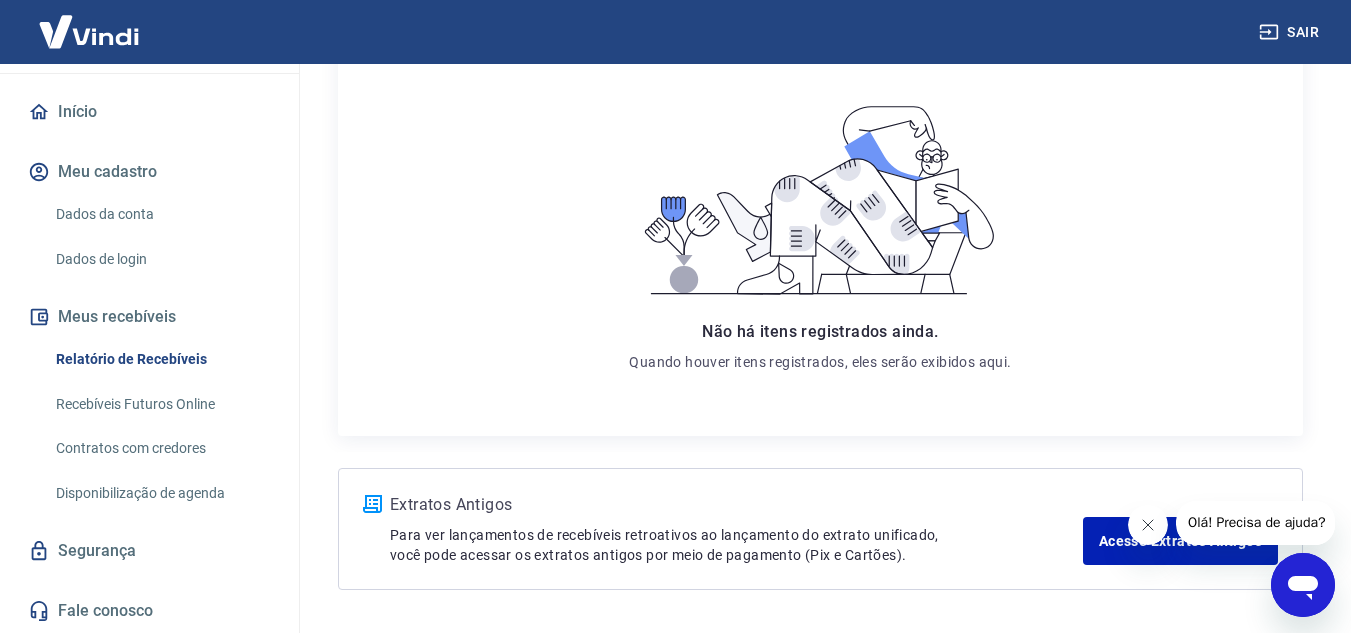 scroll, scrollTop: 360, scrollLeft: 0, axis: vertical 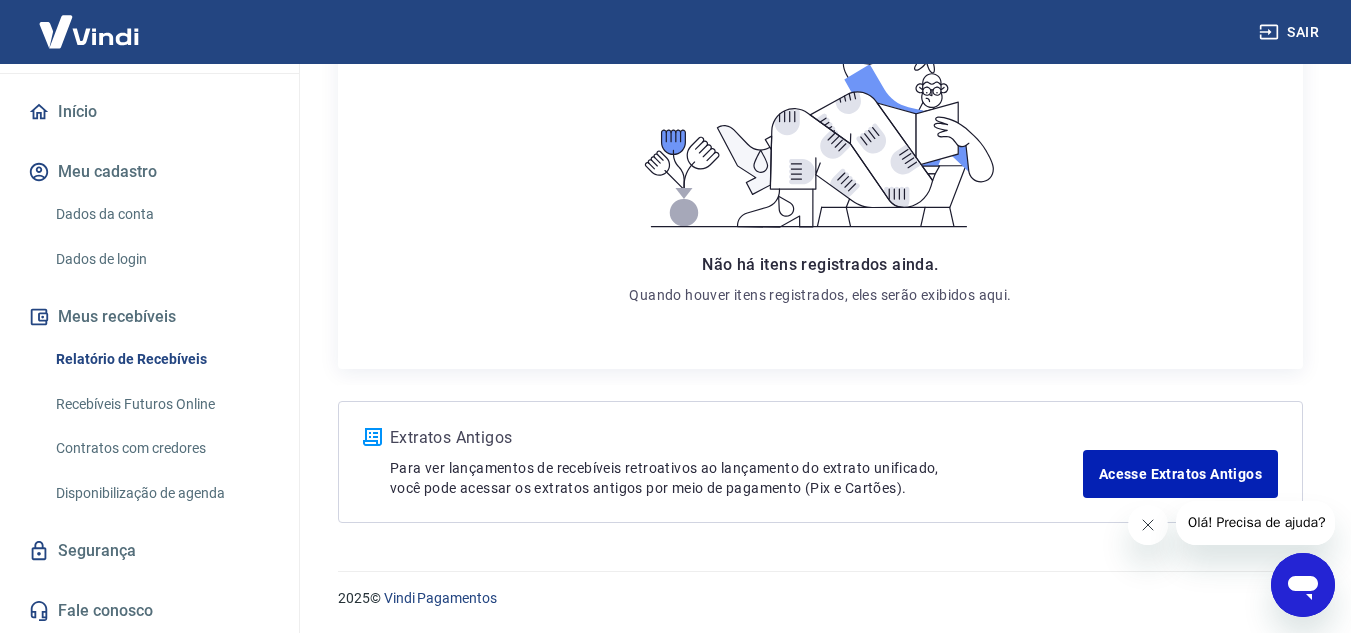 click on "Recebíveis Futuros Online" at bounding box center (161, 404) 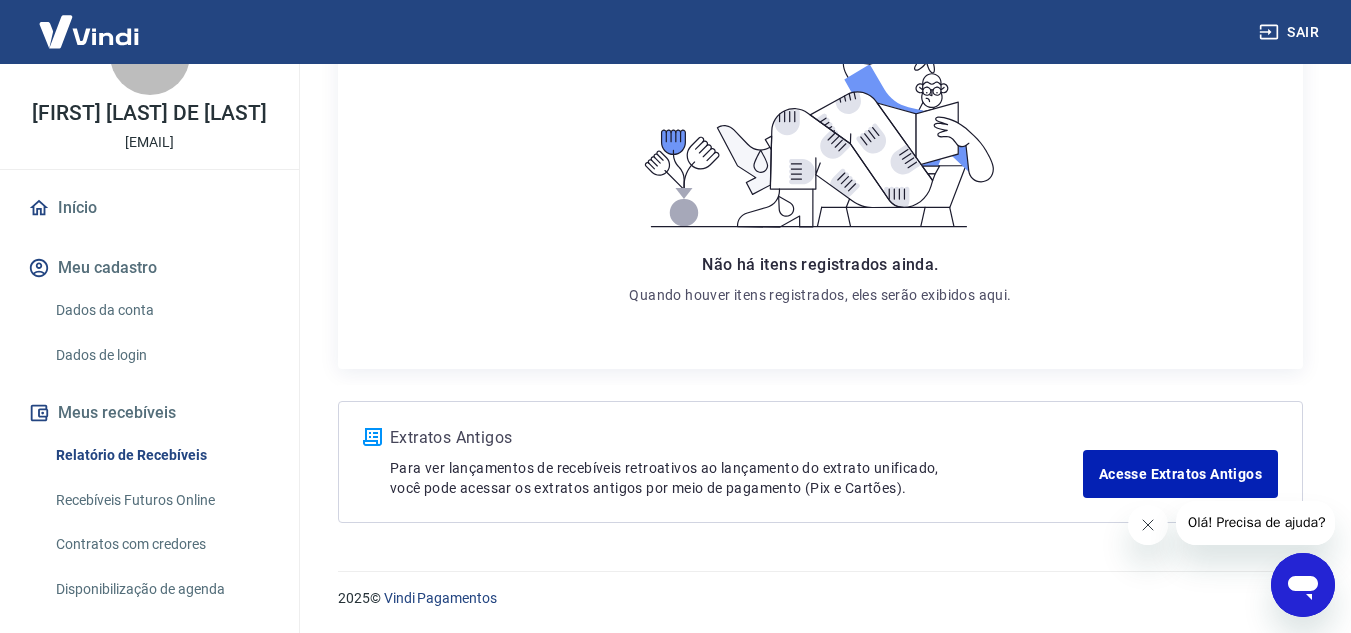 scroll, scrollTop: 182, scrollLeft: 0, axis: vertical 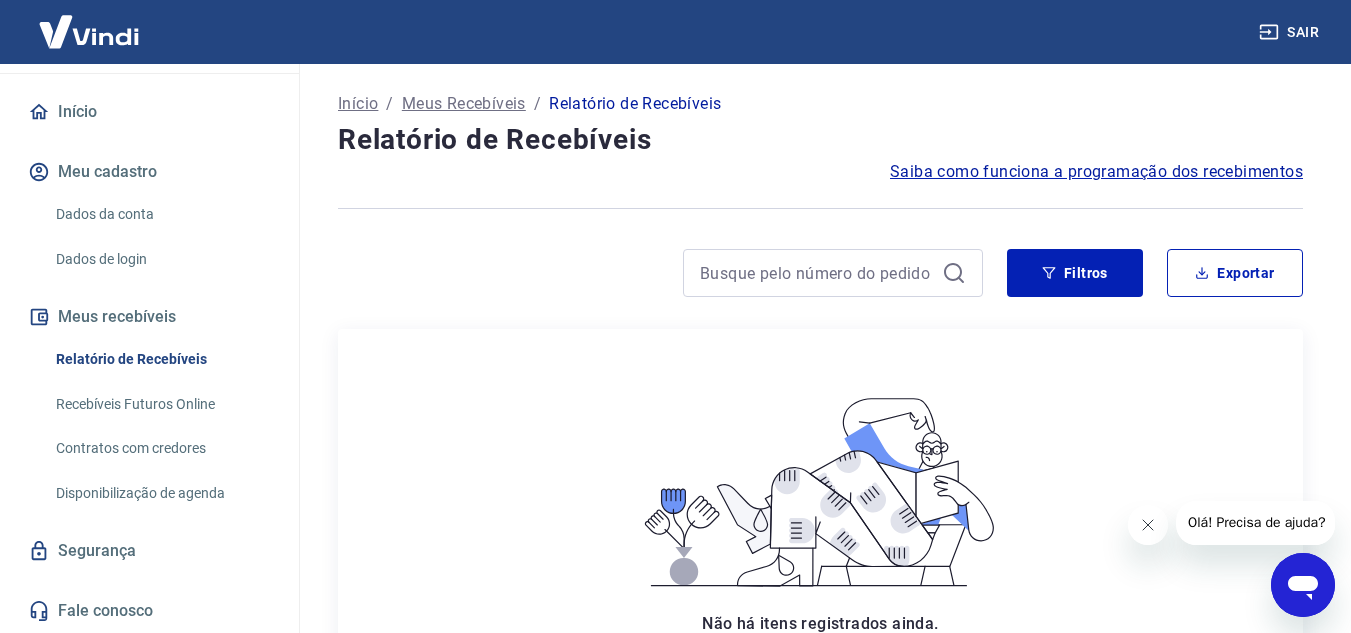 click on "Início" at bounding box center [358, 104] 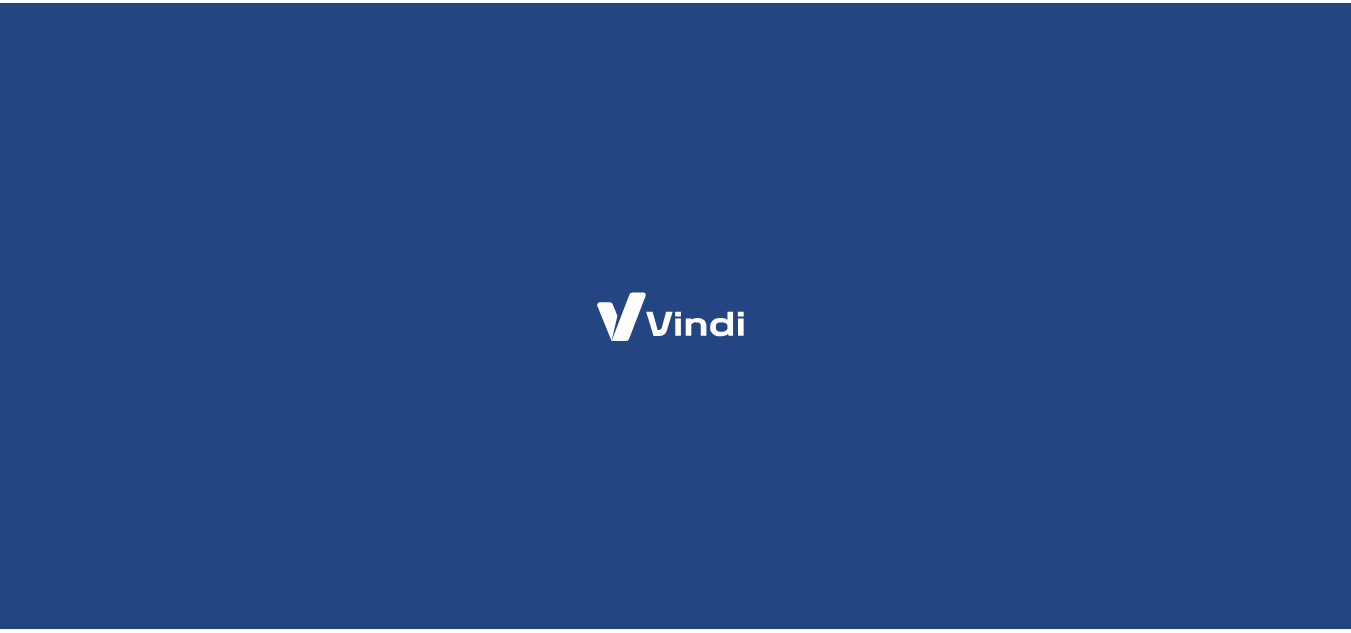 scroll, scrollTop: 0, scrollLeft: 0, axis: both 